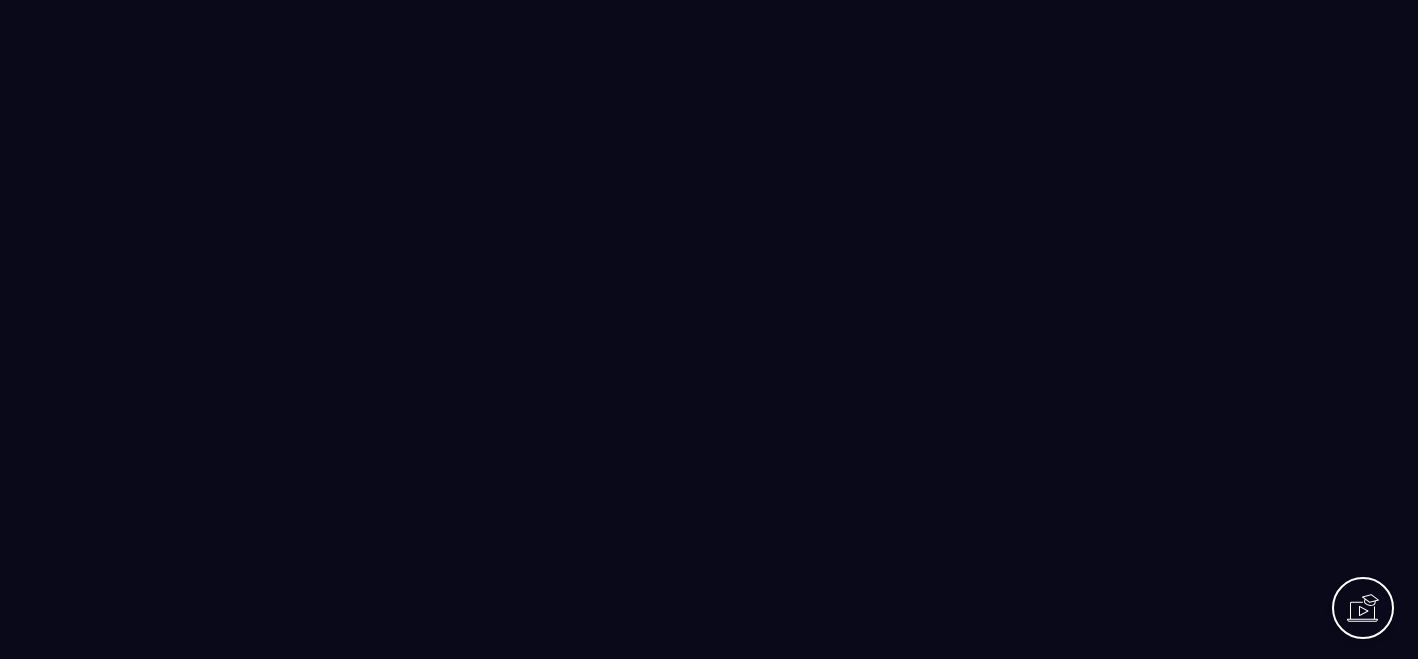 scroll, scrollTop: 0, scrollLeft: 0, axis: both 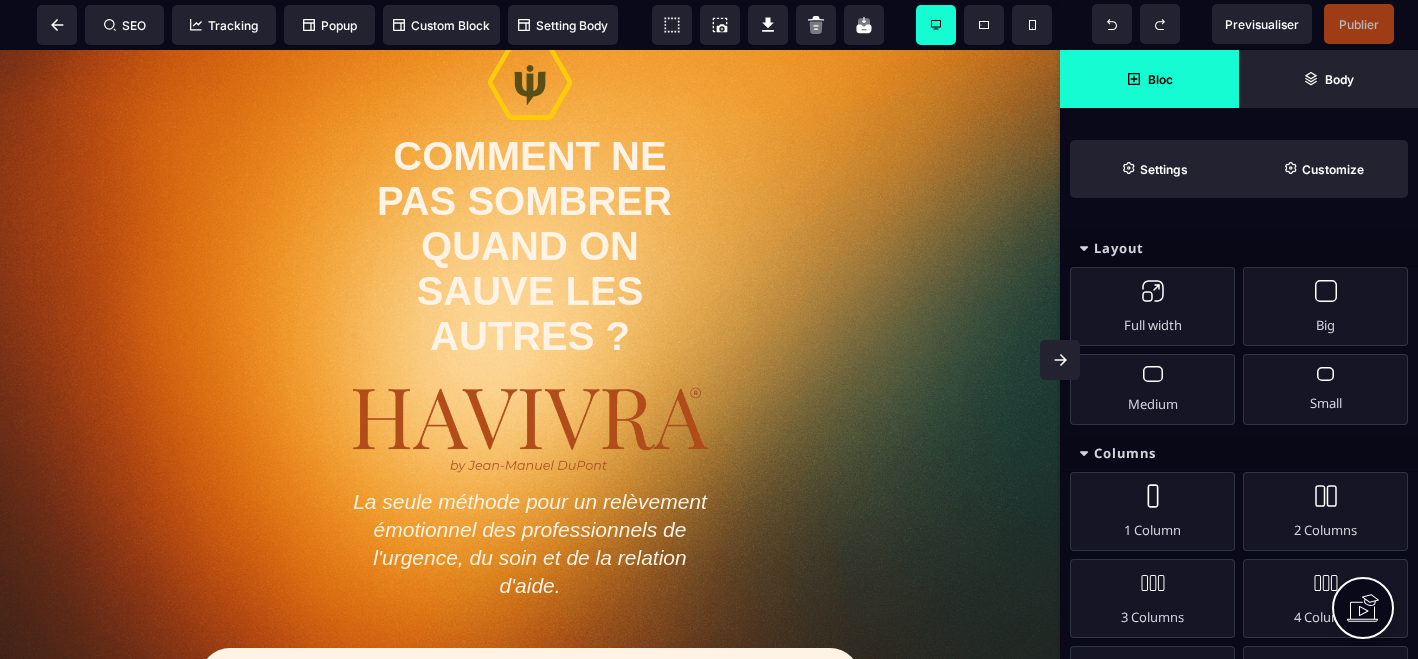 click on "COMMENT NE PAS SOMBRER
QUAND ON SAUVE LES AUTRES ? La seule méthode pour un relèvement émotionnel des professionnels de l'urgence, du soin et de la relation d'aide." at bounding box center (530, 361) 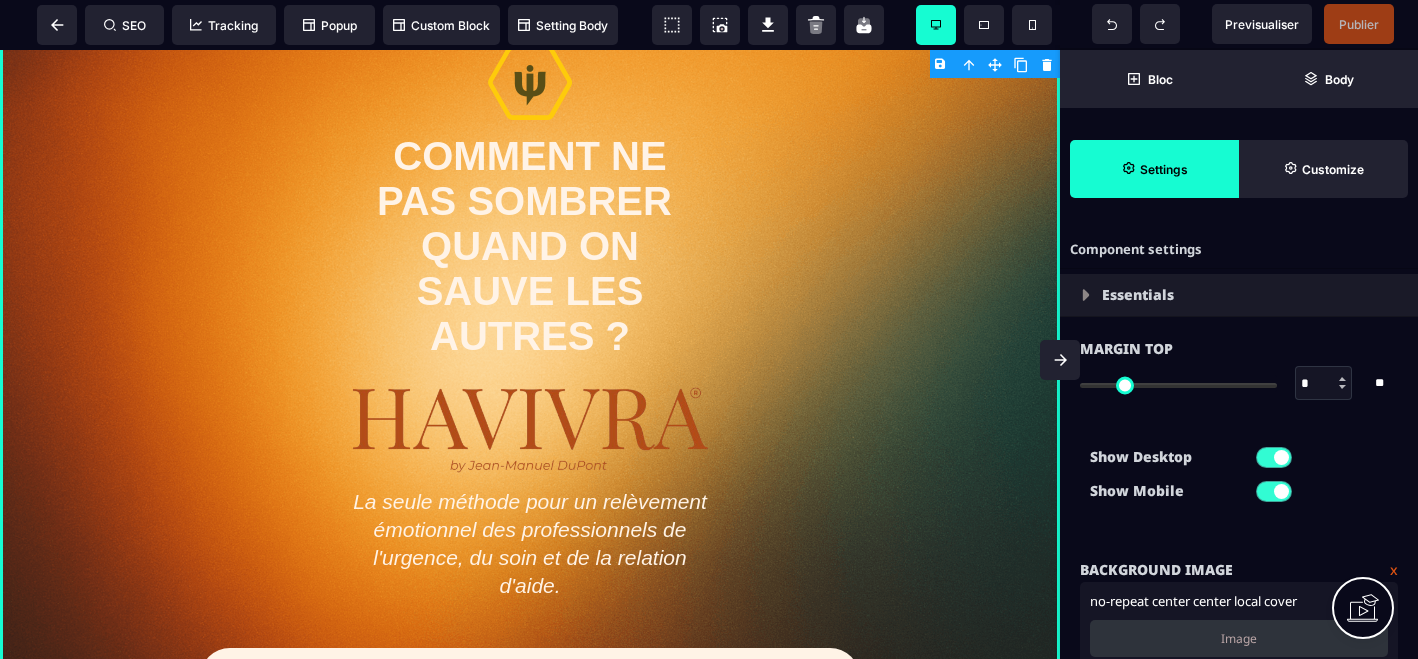 type on "*" 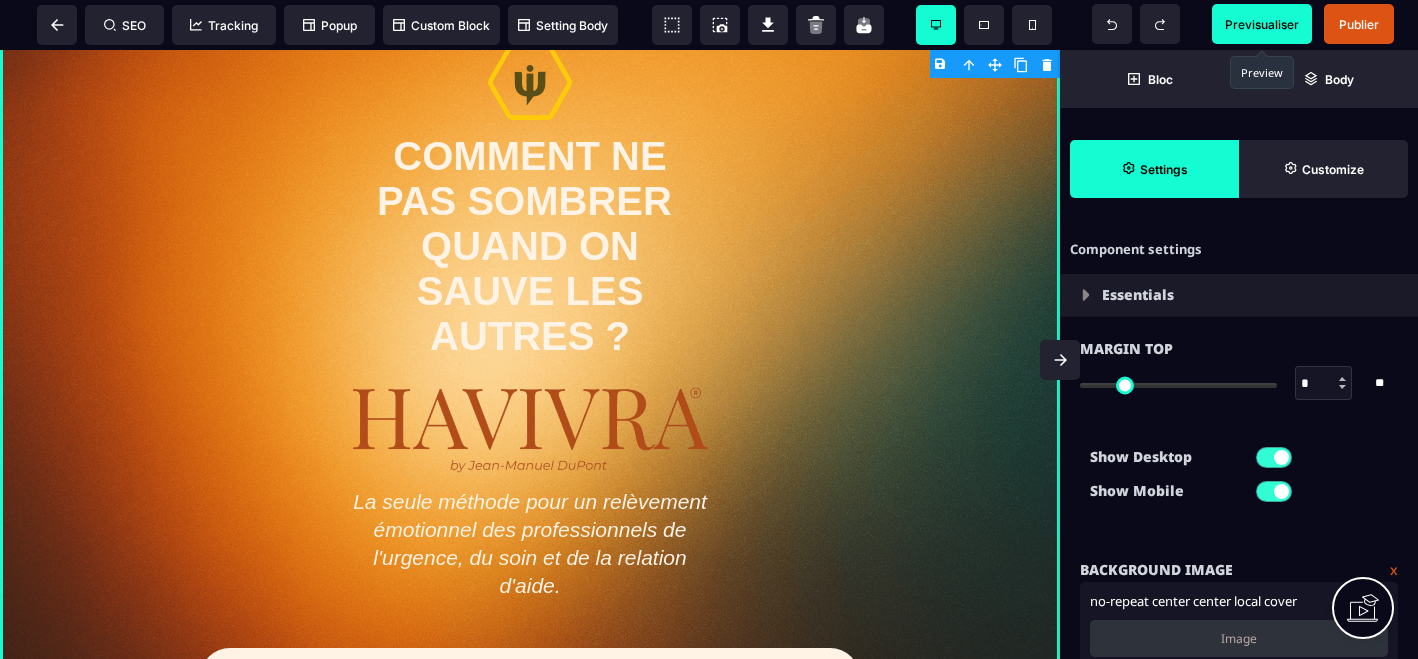 click on "Previsualiser" at bounding box center (1262, 24) 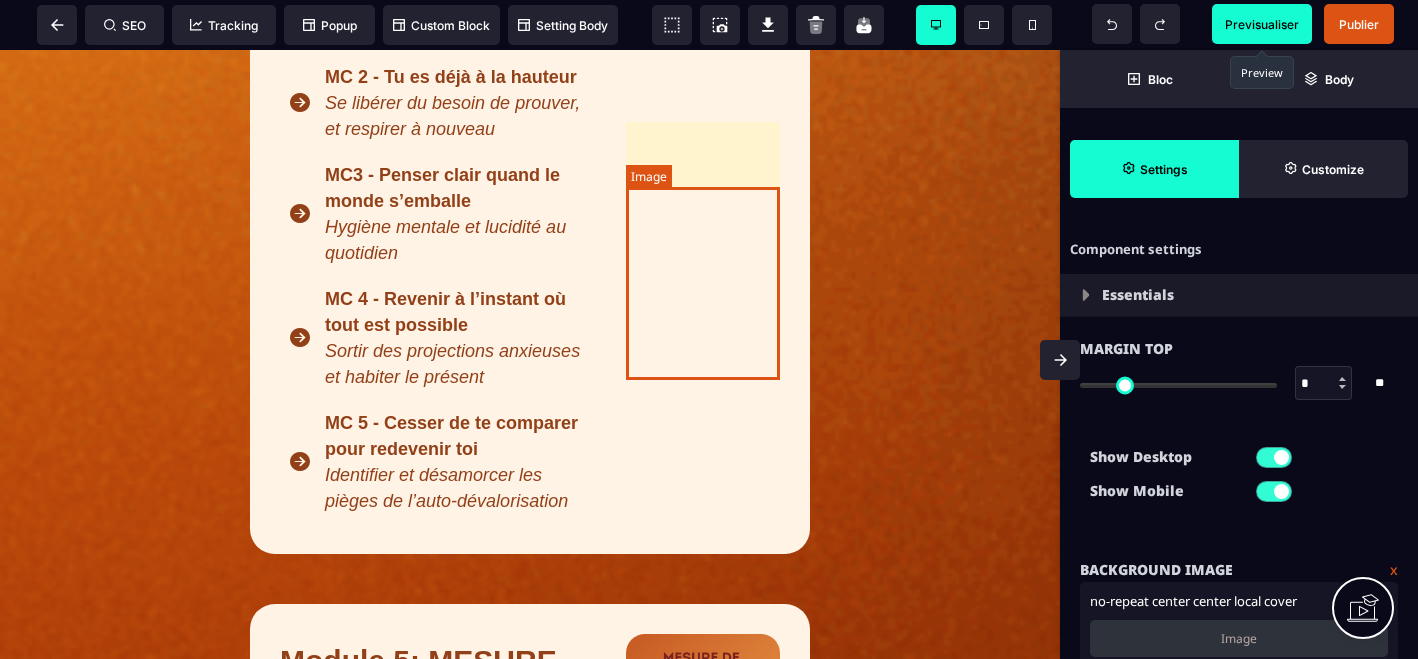 scroll, scrollTop: 10140, scrollLeft: 0, axis: vertical 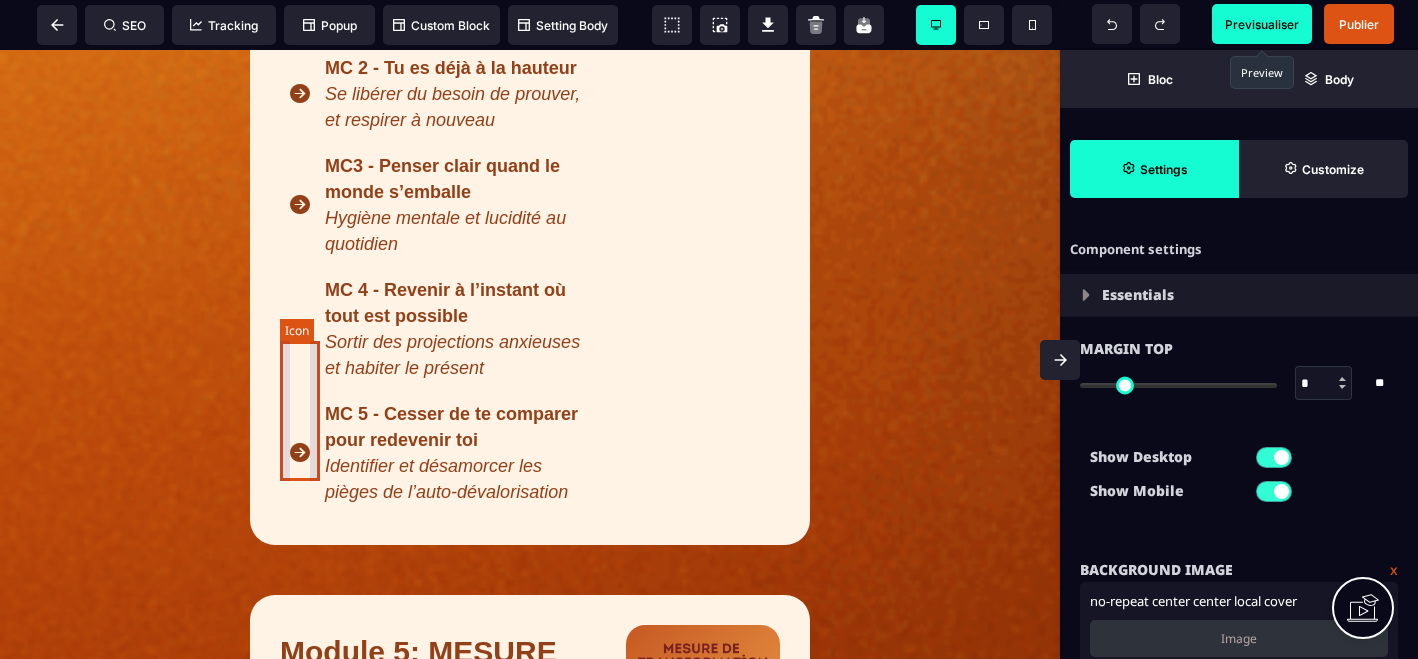 click at bounding box center [300, -17] 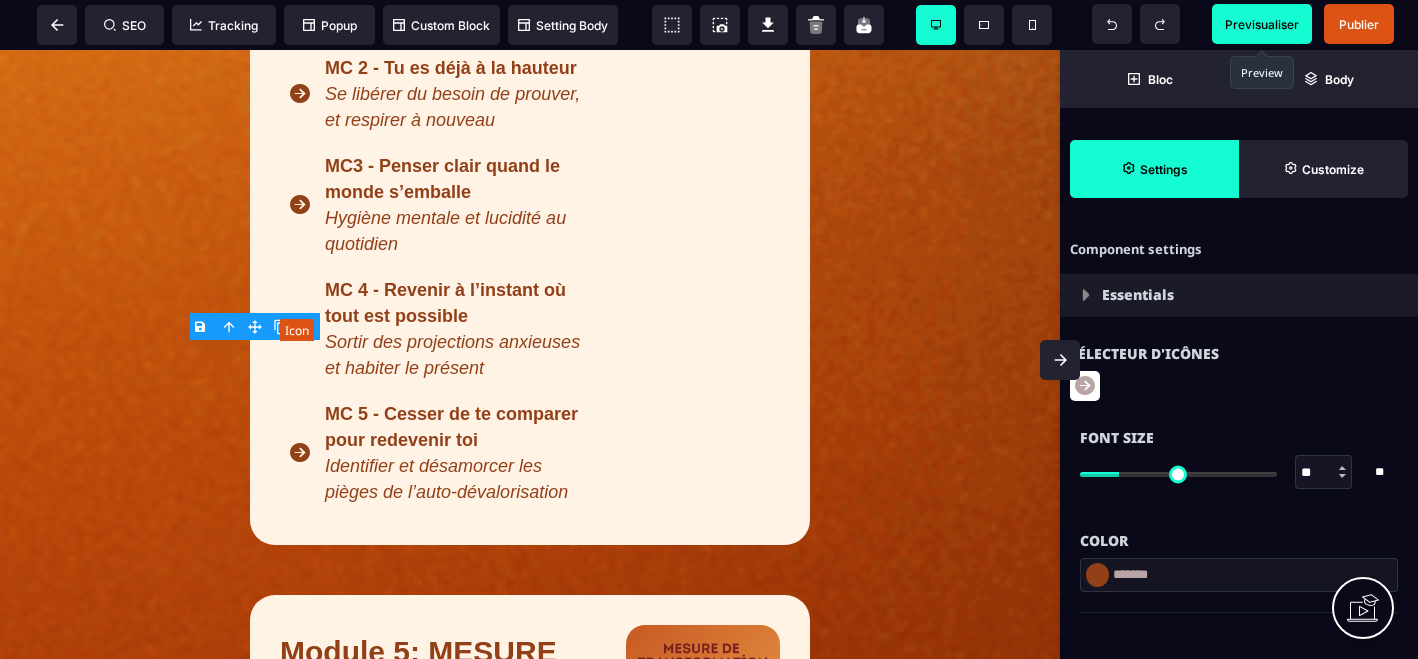 click at bounding box center [300, -17] 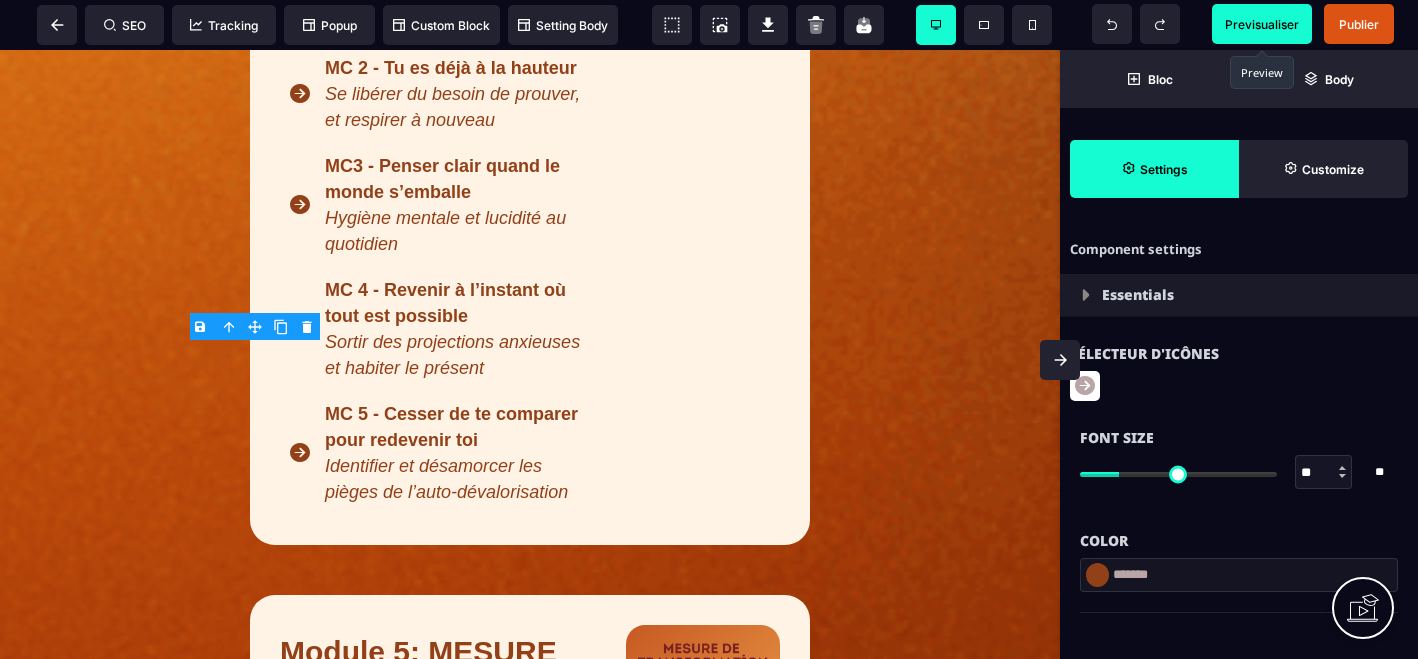 click on "Font Size
**
*
**
All" at bounding box center [1239, 457] 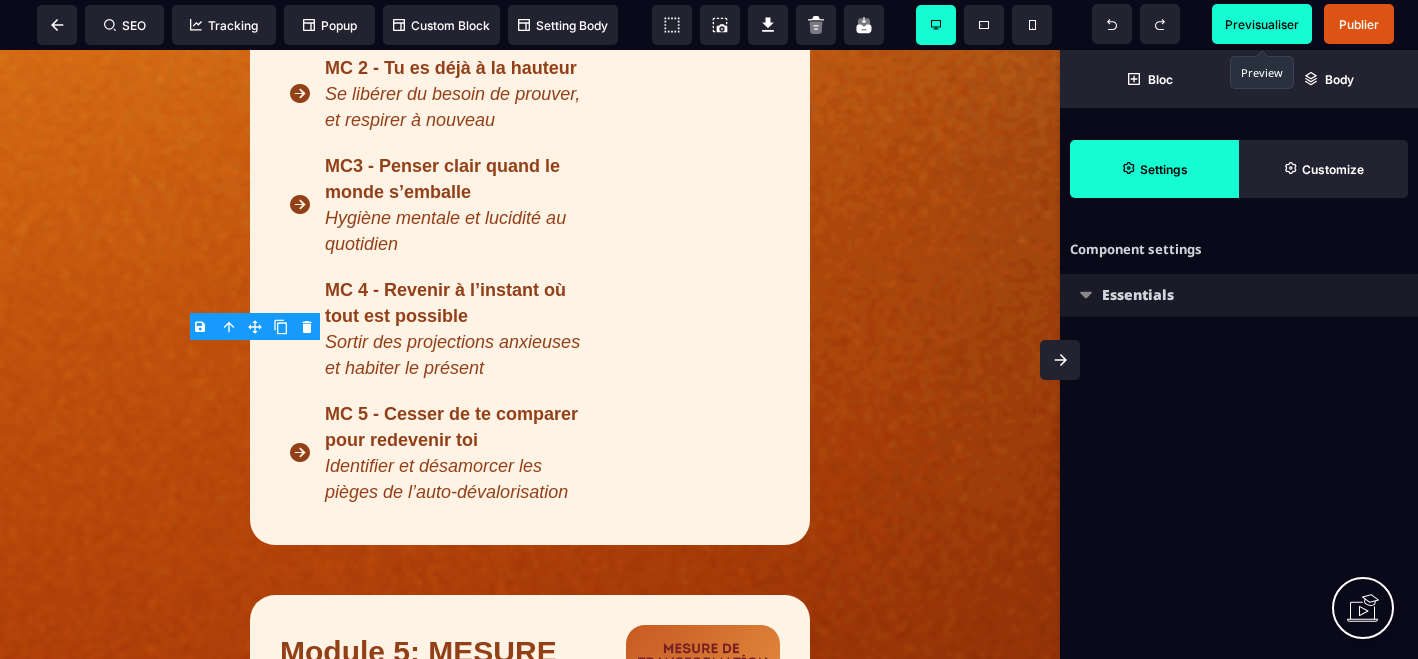 click at bounding box center [1086, 295] 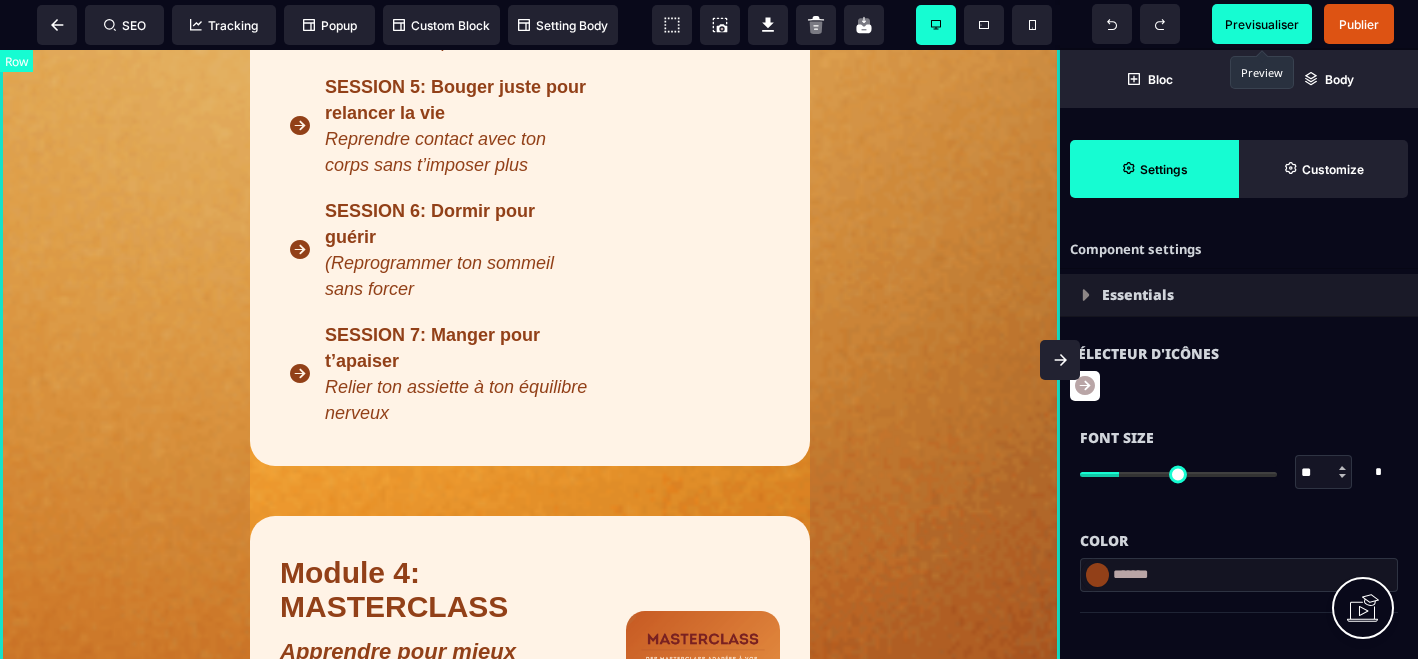 scroll, scrollTop: 9299, scrollLeft: 0, axis: vertical 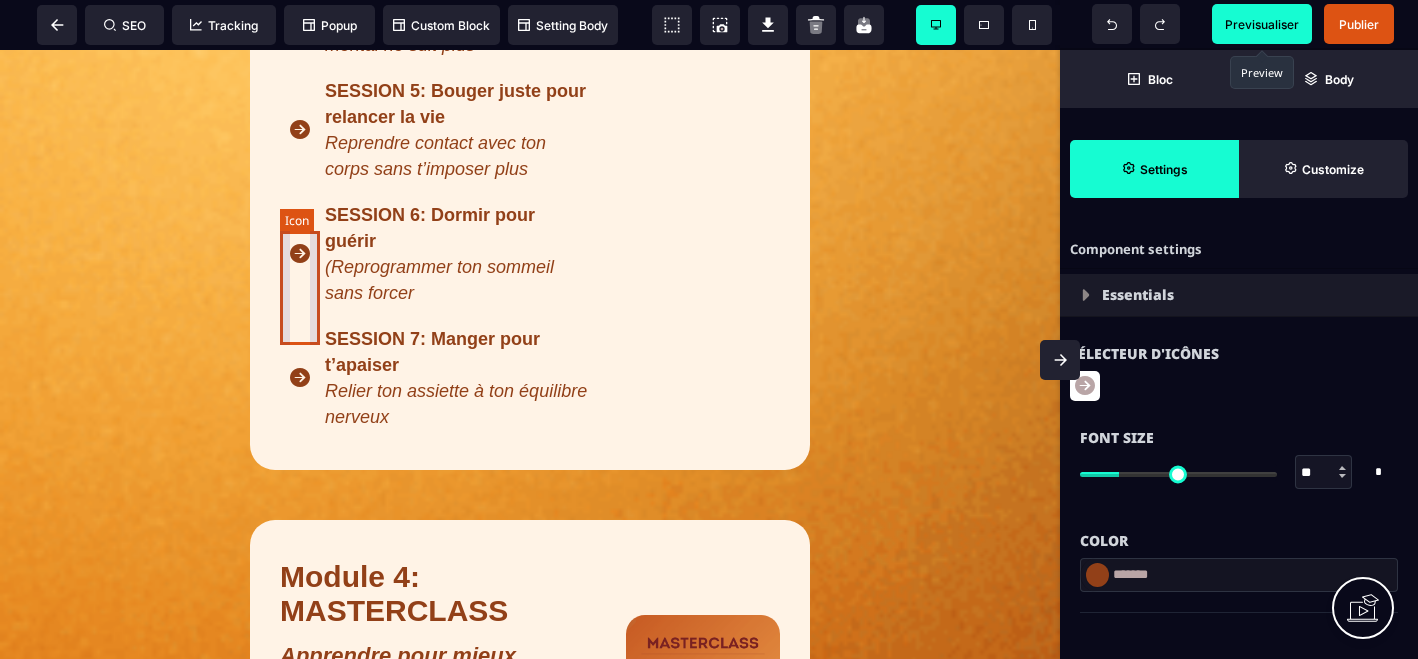 click at bounding box center (300, -118) 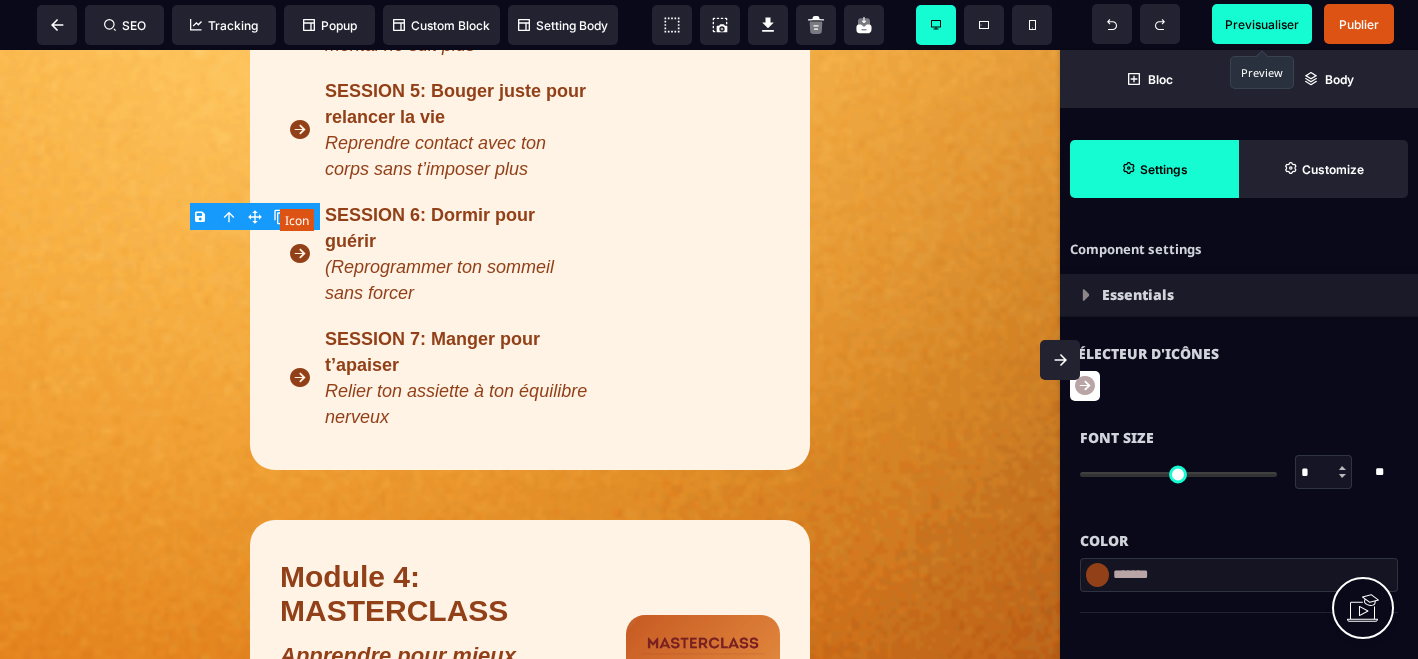type on "**" 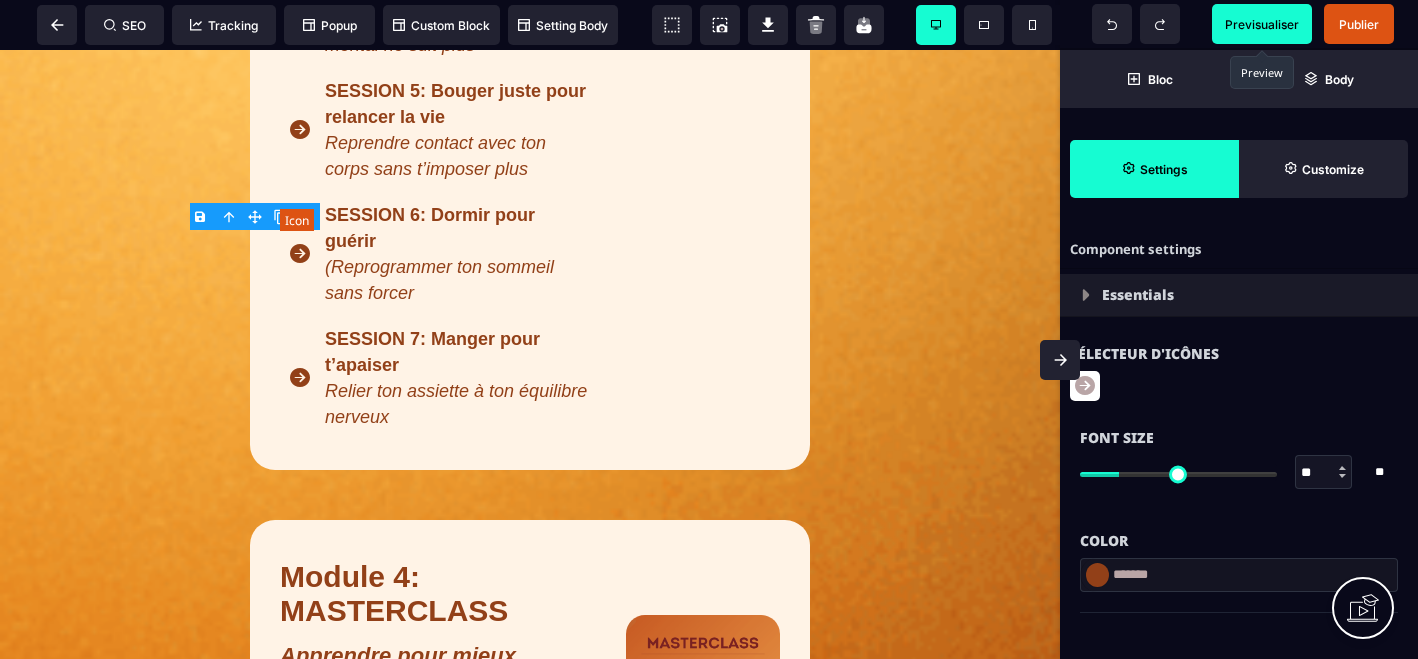 click at bounding box center [300, -118] 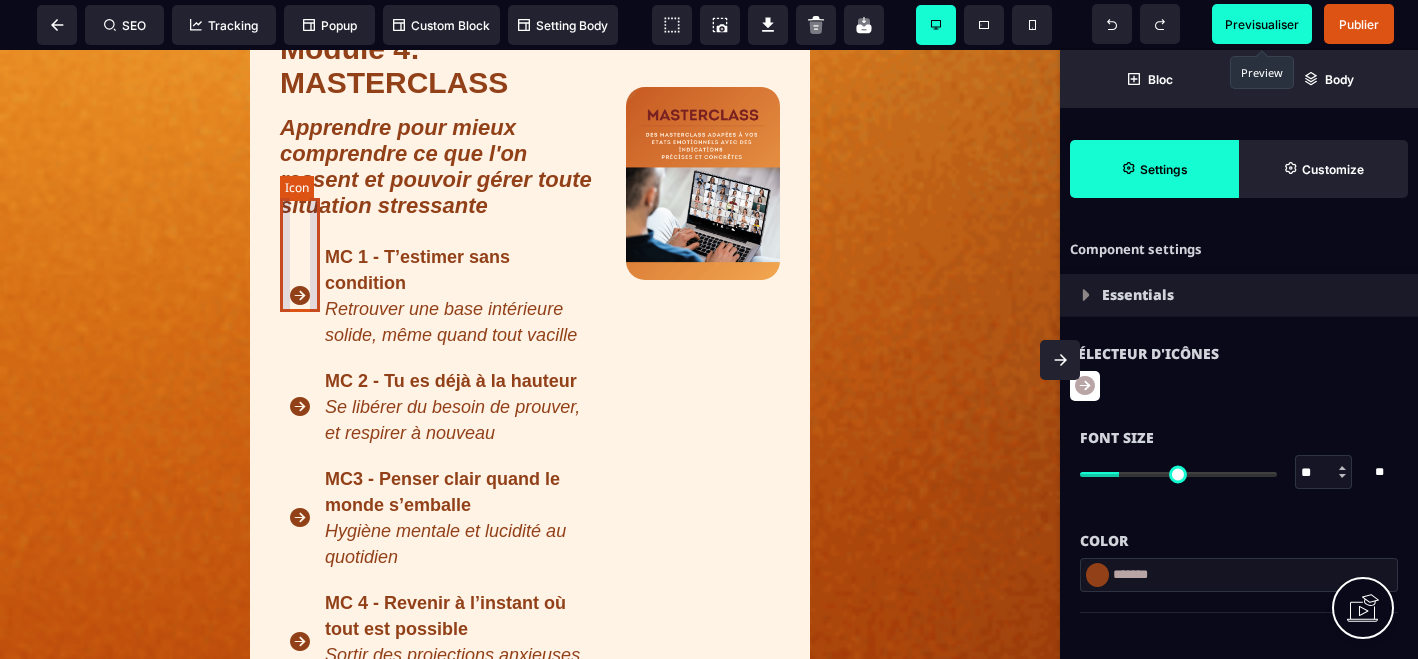 scroll, scrollTop: 9888, scrollLeft: 0, axis: vertical 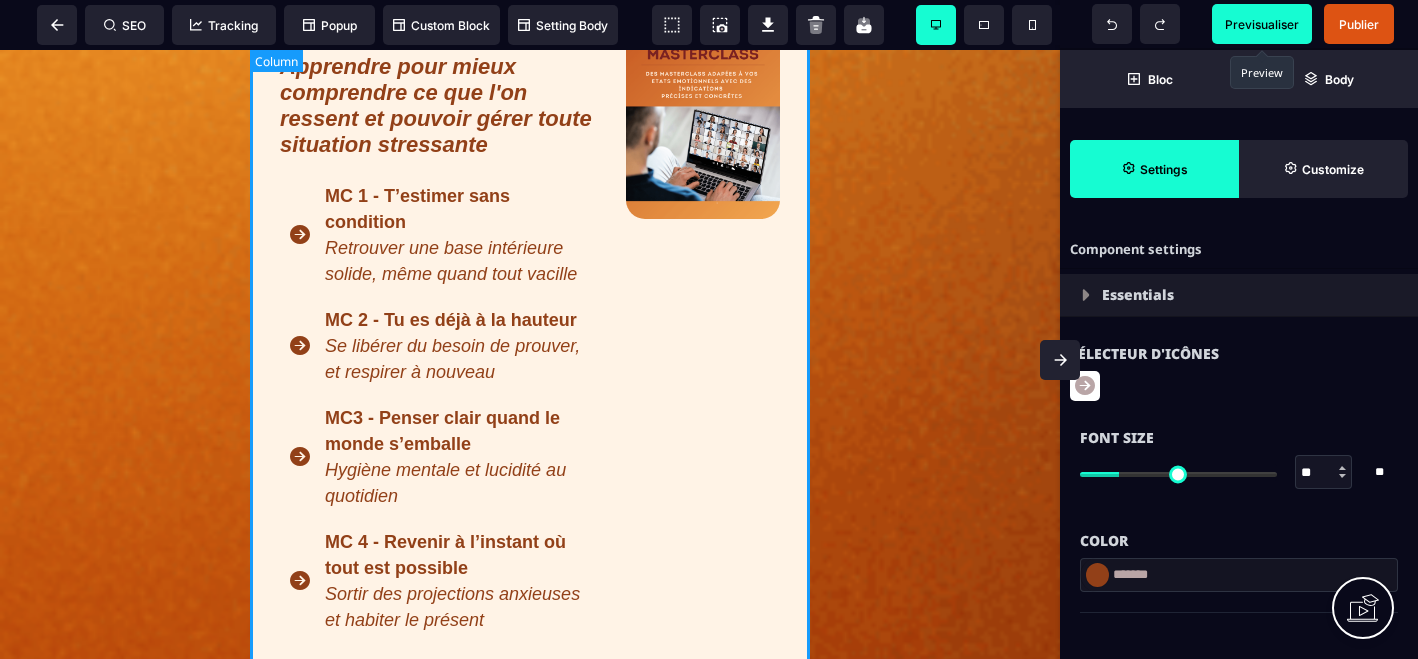 click on "CE QUE VOUS ALLEZ OBTENIR Module 1: HUMAN LINK Un accompagnement humain incontournable Des « Safe Room » en Visio-live dédiées à votre métier pour décompresser entre pairs, Un fil WhatsApp disponible 24 h/24, 7 j/7, Trois séances individuelles de 45 minutes pour un suivi au cordeau : le soutien humain dont vous avez besoin, quand vous en avez besoin.  Module 2: QUICK STOP En un clic, passez du mode alarme au mode calme : 10 audios Flash-Mission  de 5 minutes (parfaits dans l’ambulance, le vestiaire ou le bureau du CODIR) 10 vidéos Flash Hypno  pour neutraliser le stress en temps réel, où que vous soye Module 3: MICRO LEARNING Apprendre pour mieux comprendre ce que l'on ressent et pouvoir gérer toute situation stressante SESSION 0: Pourquoi cette formation pour vous ? SESSION 1: Tenir debout en pleine tempête Techniques concrètes pour calmer ton système en toute situation SESSION 2: Quand tu comprends ce qui t’abîme, tu reprends la main SESSION 3: Mettre des mots sur ce qui t’épuise" at bounding box center (530, -650) 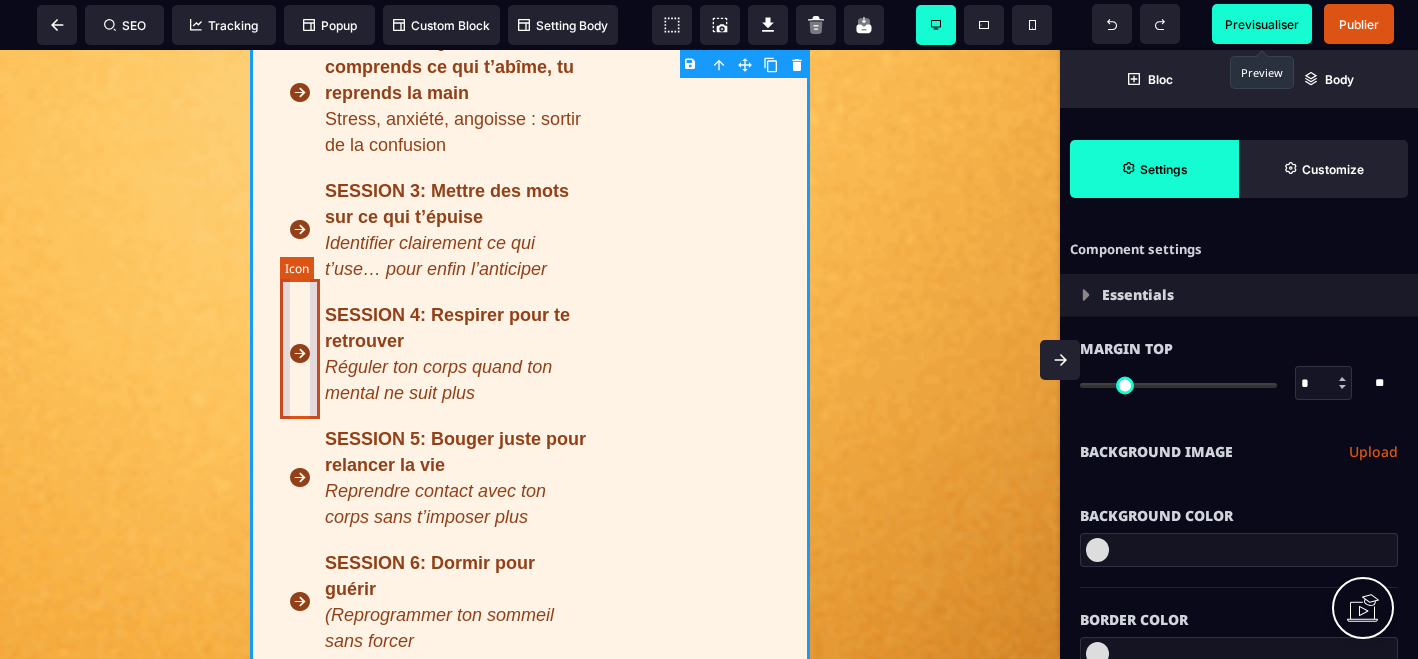 scroll, scrollTop: 8918, scrollLeft: 0, axis: vertical 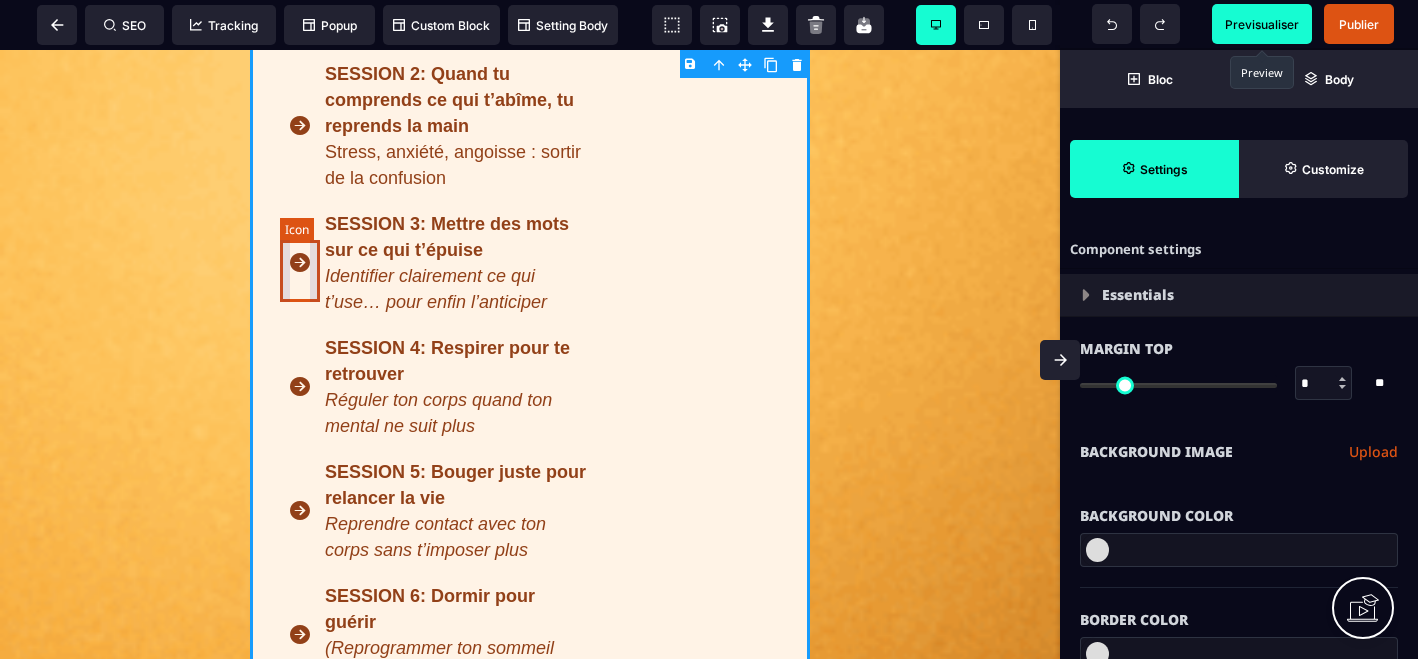 click at bounding box center [300, -135] 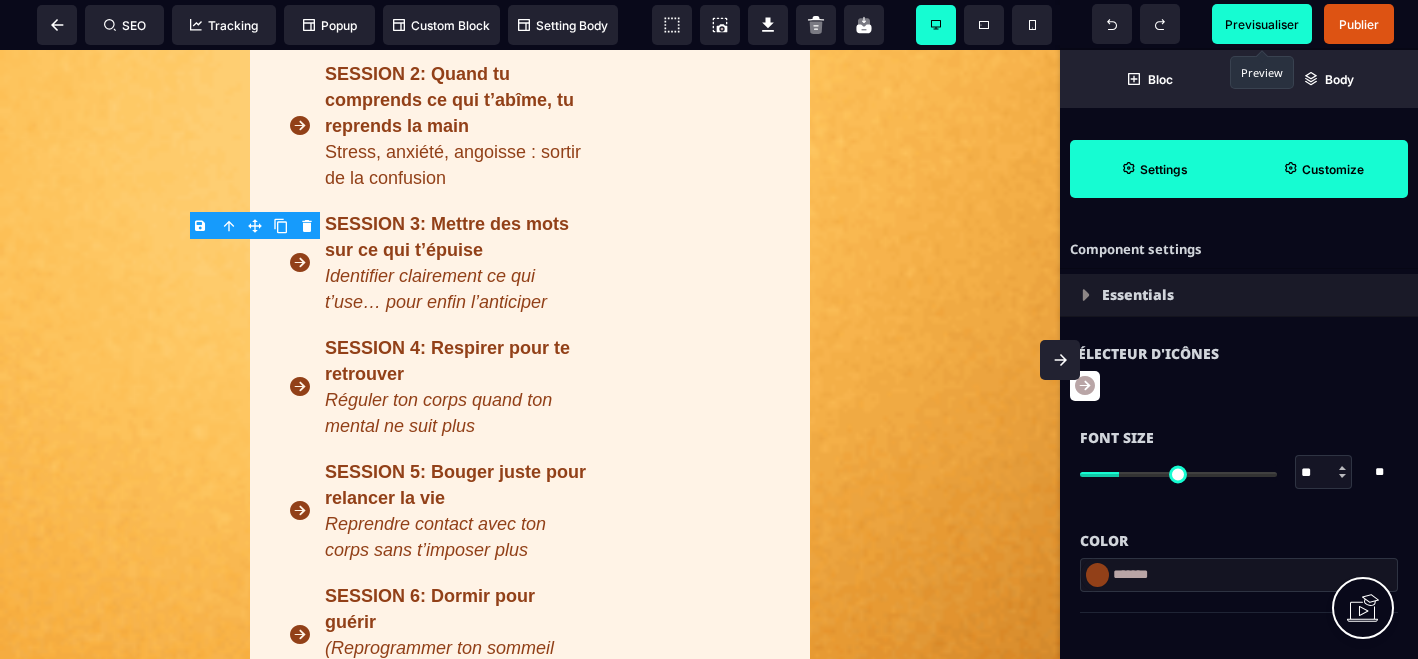 click on "Customize" at bounding box center [1333, 169] 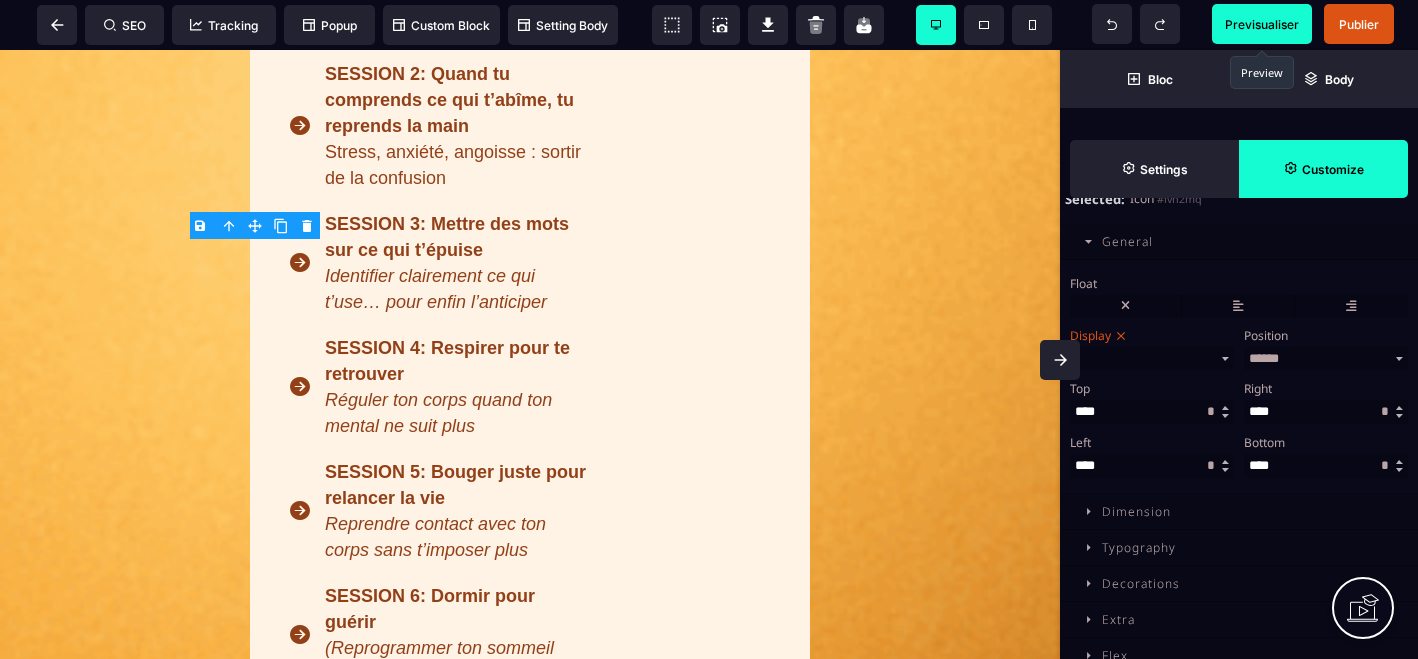 scroll, scrollTop: 244, scrollLeft: 0, axis: vertical 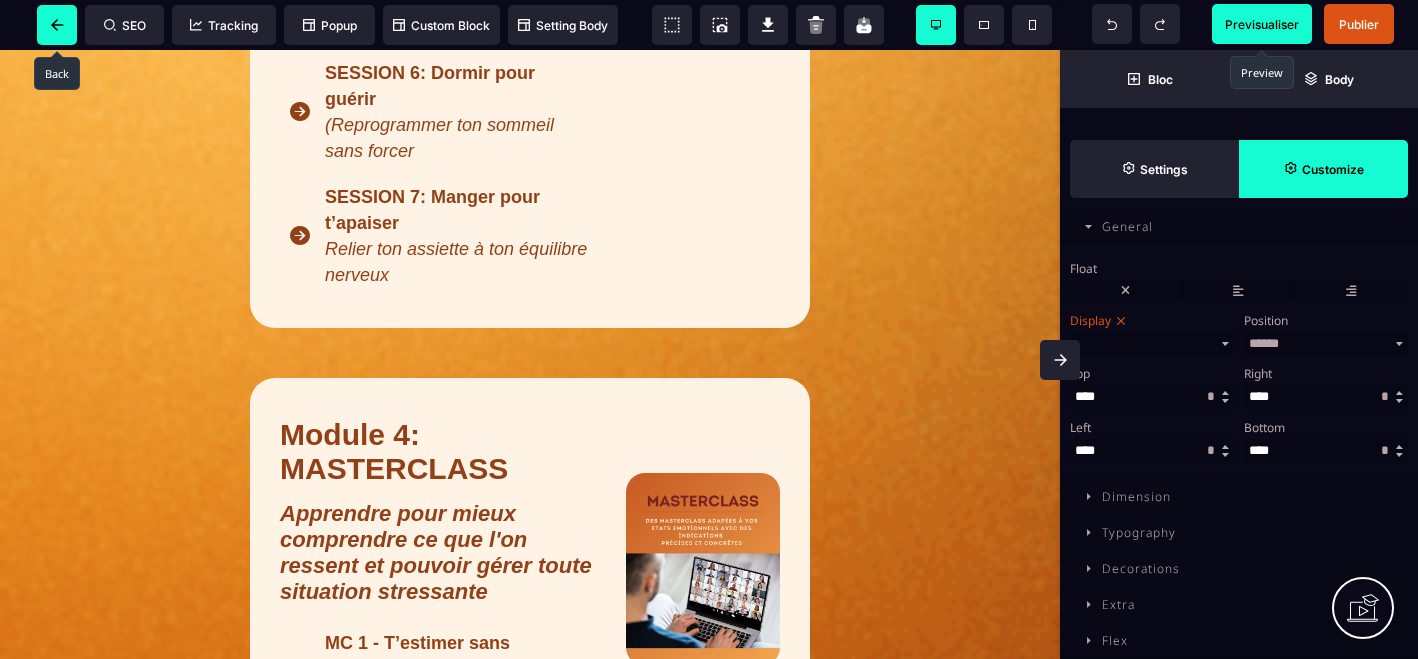 click at bounding box center (57, 25) 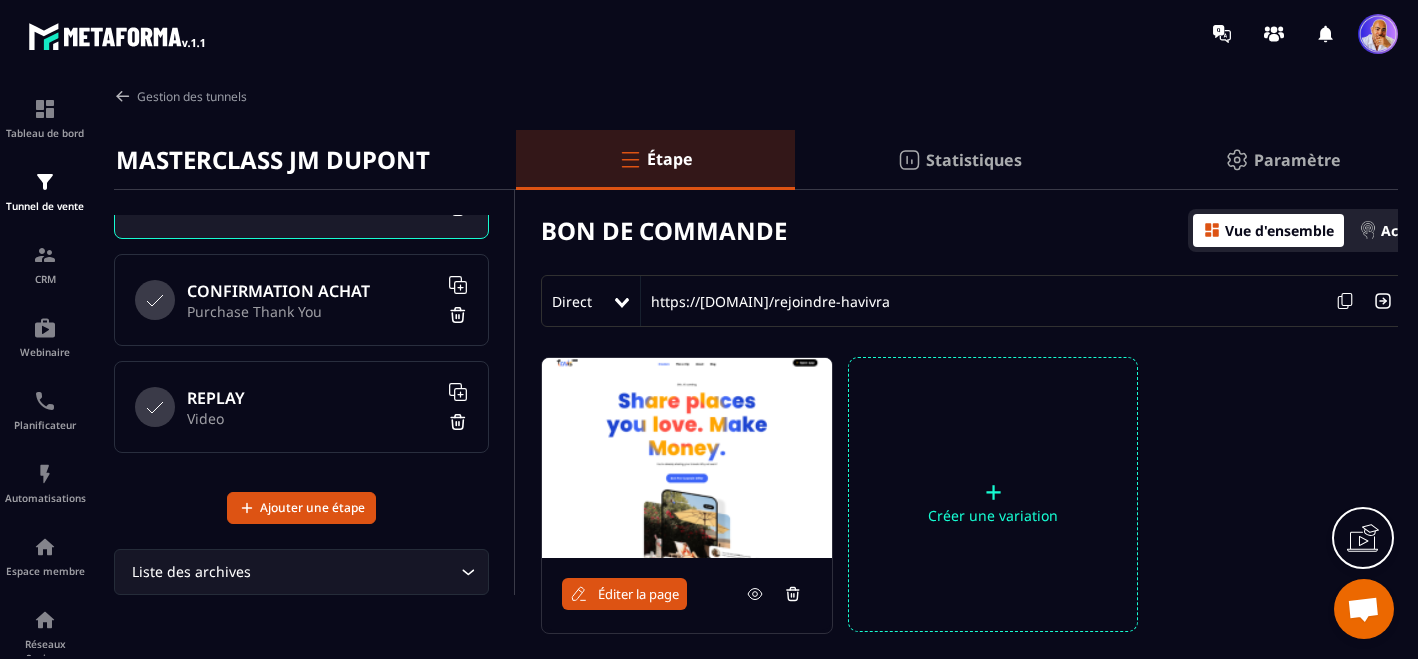 scroll, scrollTop: 711, scrollLeft: 0, axis: vertical 